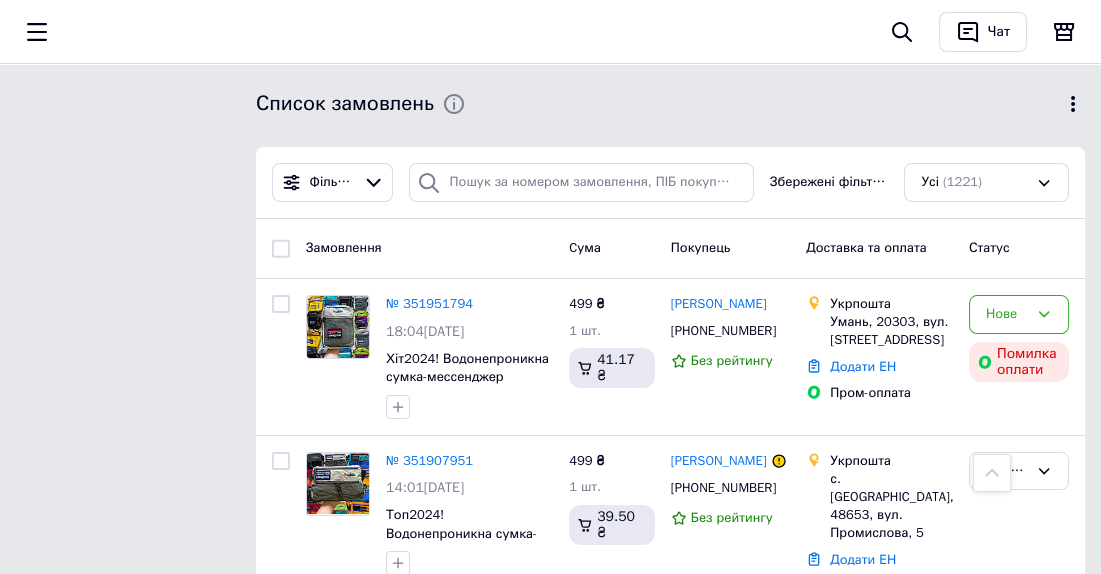 scroll, scrollTop: 0, scrollLeft: 0, axis: both 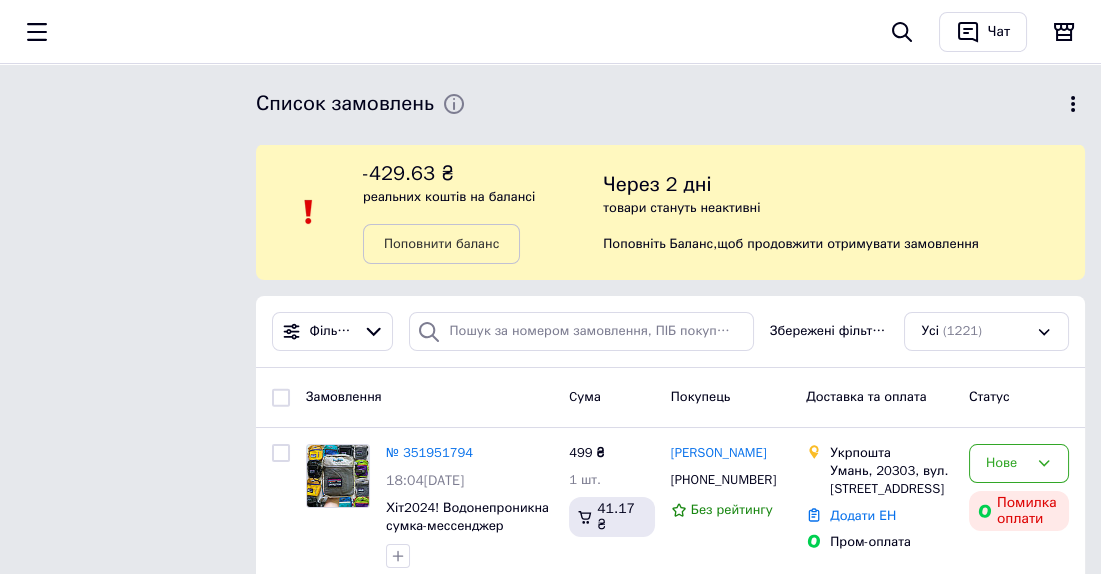 click 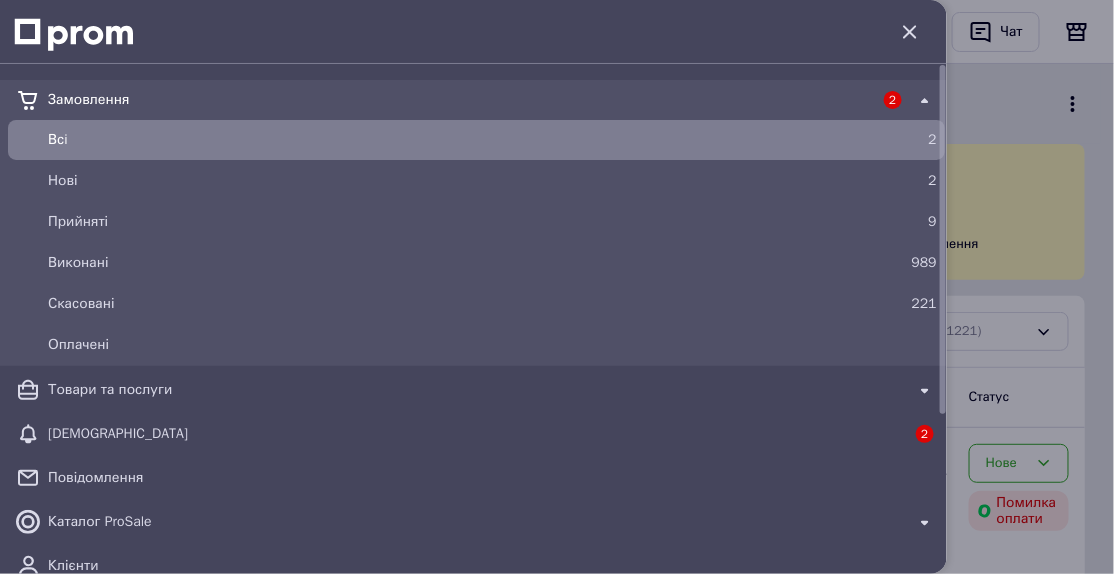 click at bounding box center [557, 287] 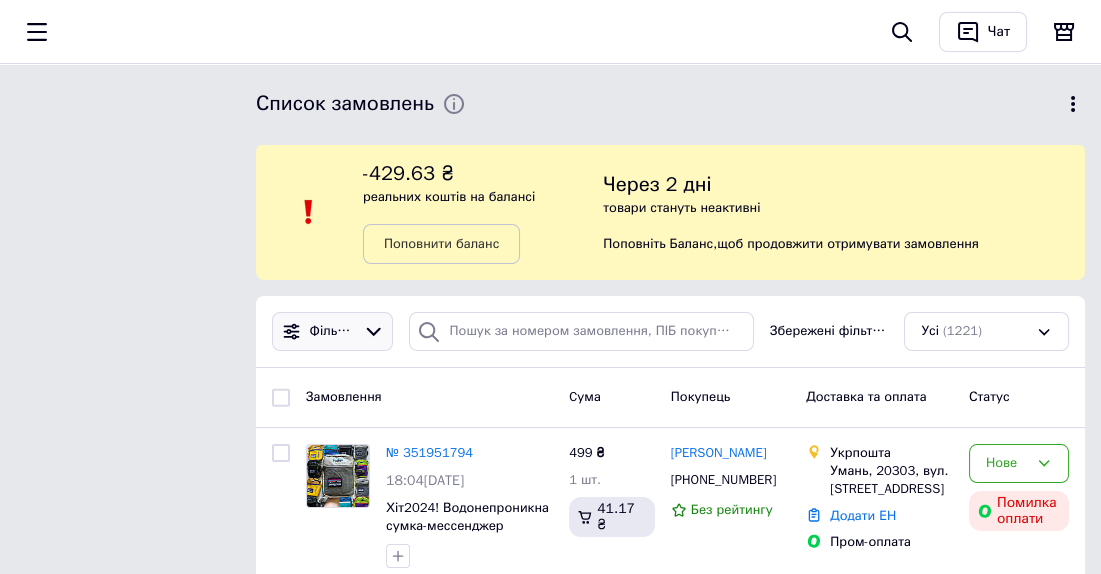 click on "Фільтри" at bounding box center (332, 331) 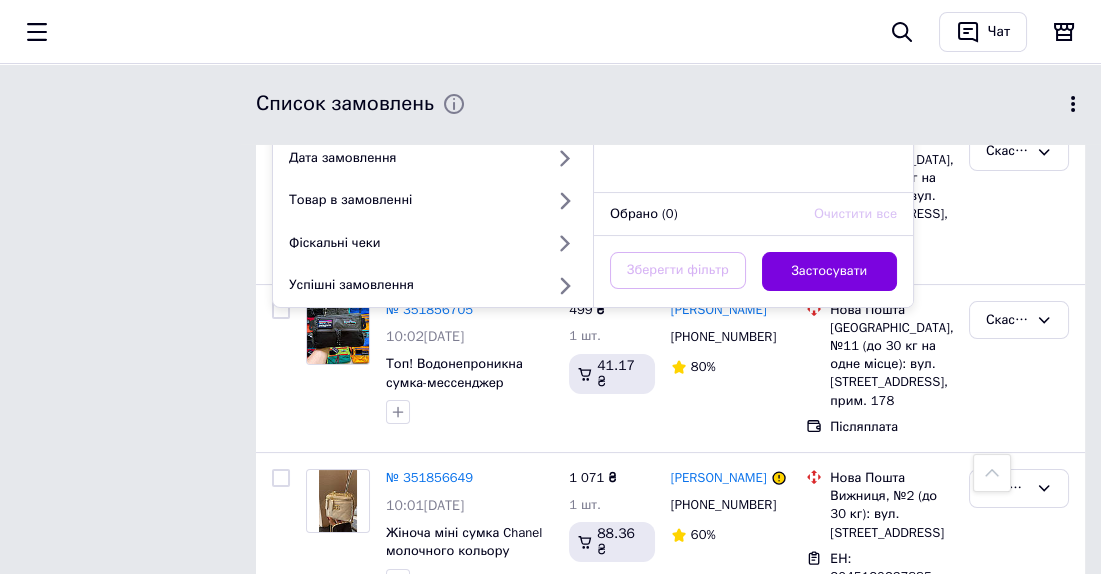 scroll, scrollTop: 545, scrollLeft: 0, axis: vertical 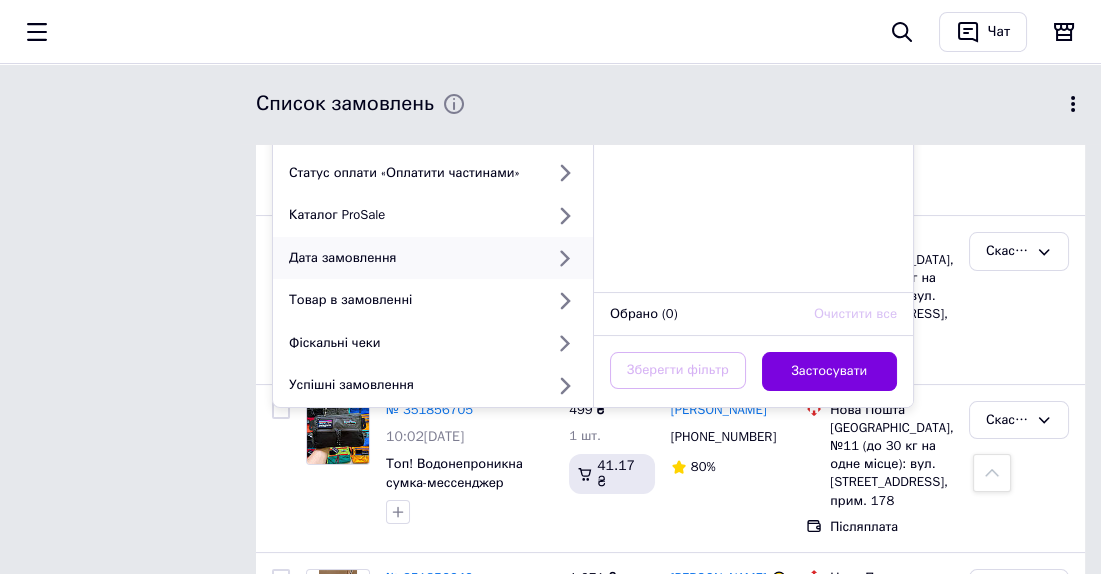 click on "Дата замовлення" at bounding box center (412, 258) 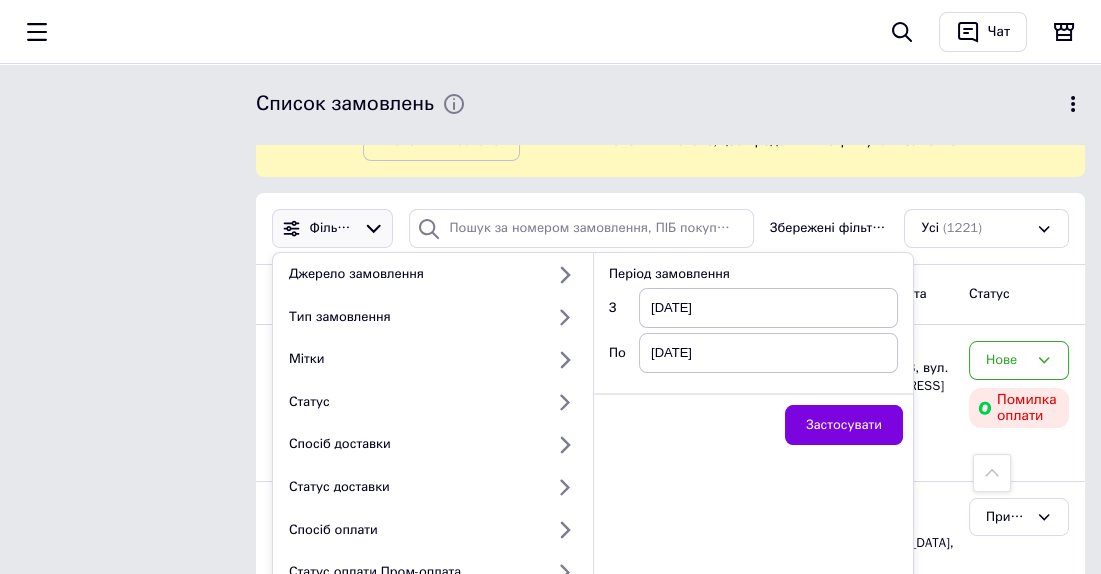 scroll, scrollTop: 90, scrollLeft: 0, axis: vertical 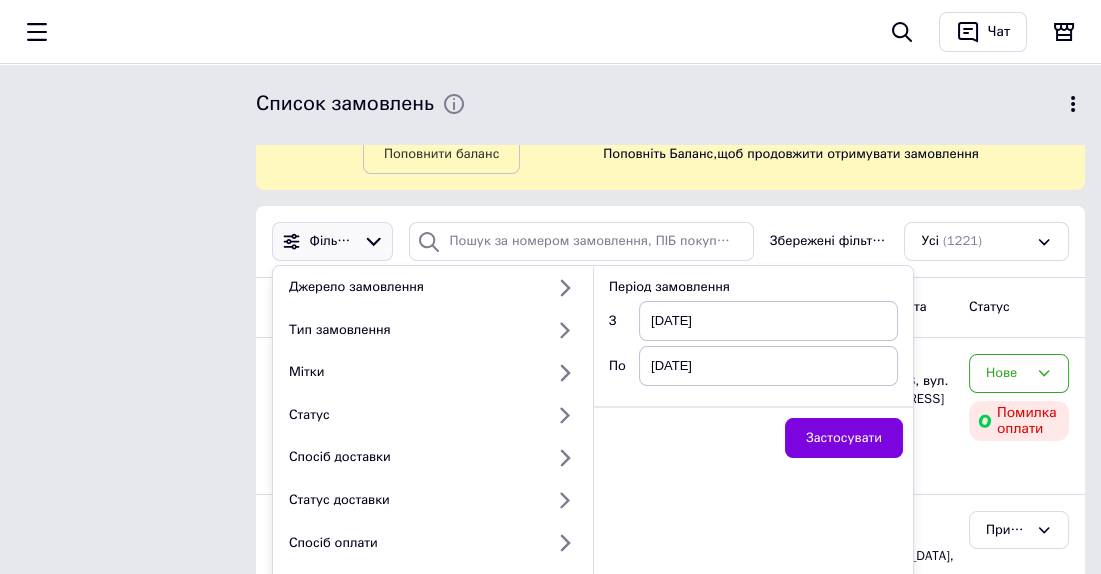 click on "[DATE]" at bounding box center (768, 321) 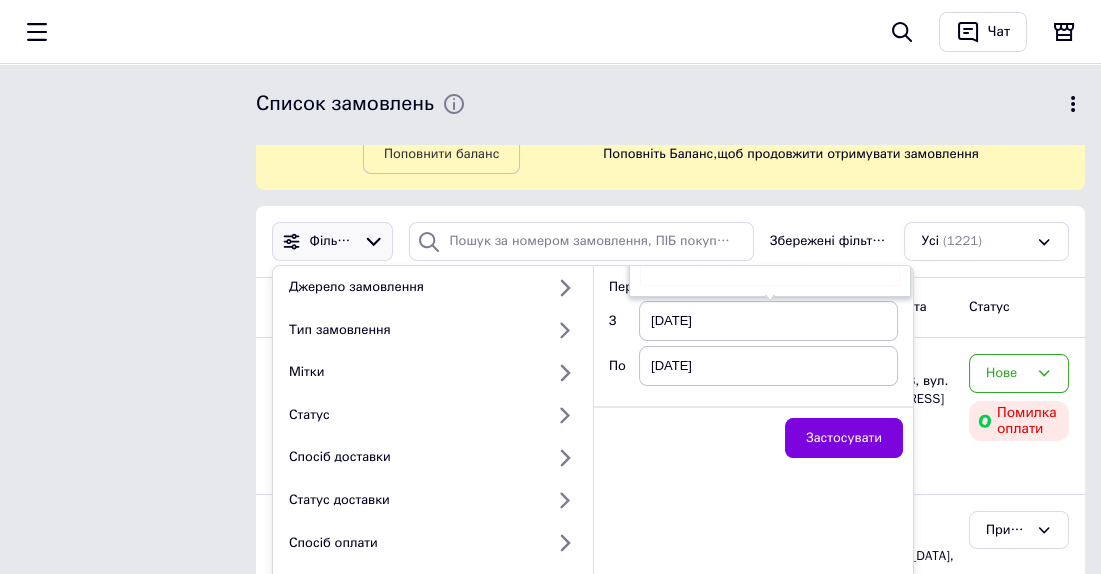 scroll, scrollTop: 0, scrollLeft: 0, axis: both 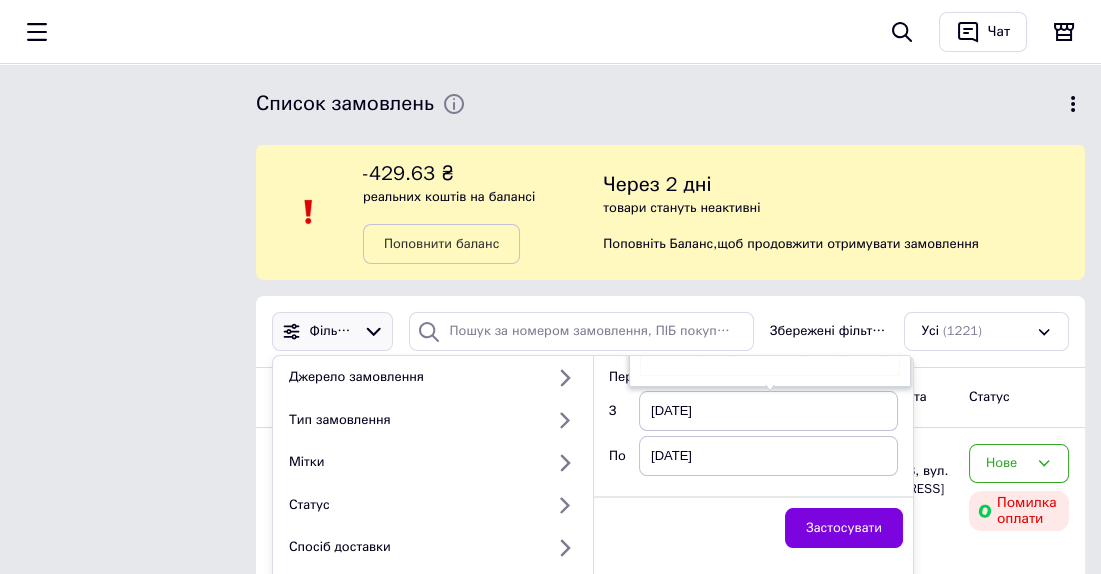 click on "[DATE]" at bounding box center [768, 411] 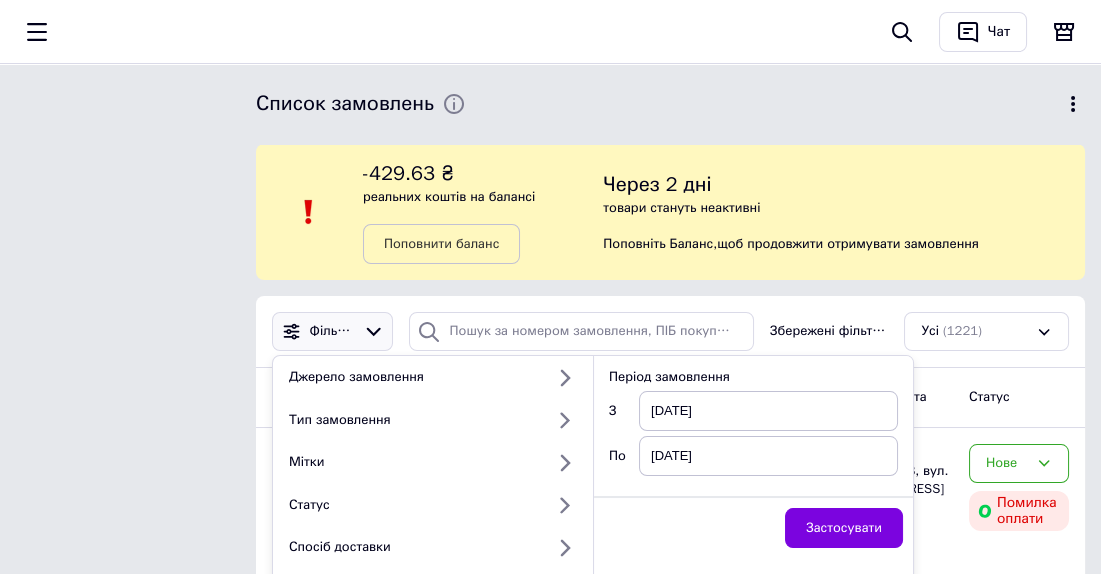 click on "[DATE]" at bounding box center (768, 411) 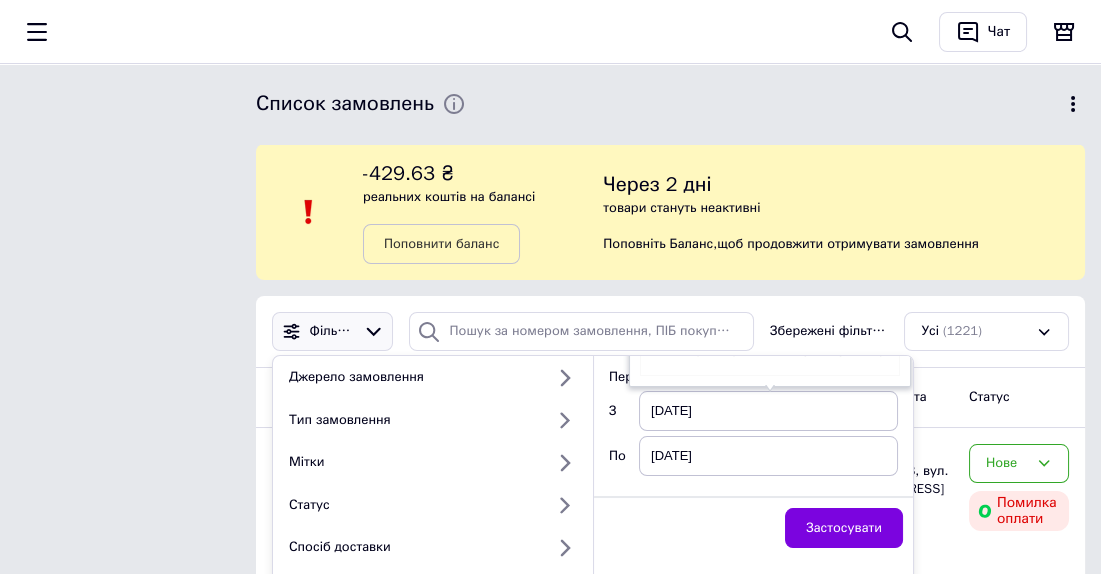 click on "‹ [DATE] › пн вт ср чт пт сб нд 30 1 2 3 4 5 6 7 8 9 10 11 12 13 14 15 16 17 18 19 20 21 22 23 24 25 26 27 28 29 30 31 1 2 3 4 5 6 7 8 9 10" at bounding box center [770, 257] 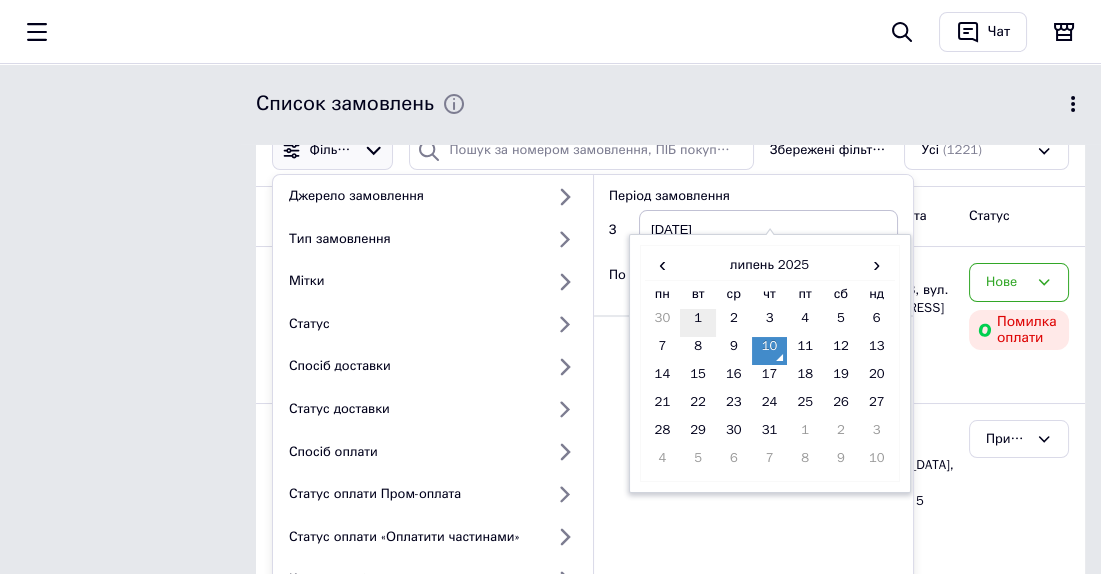 click on "1" at bounding box center (698, 323) 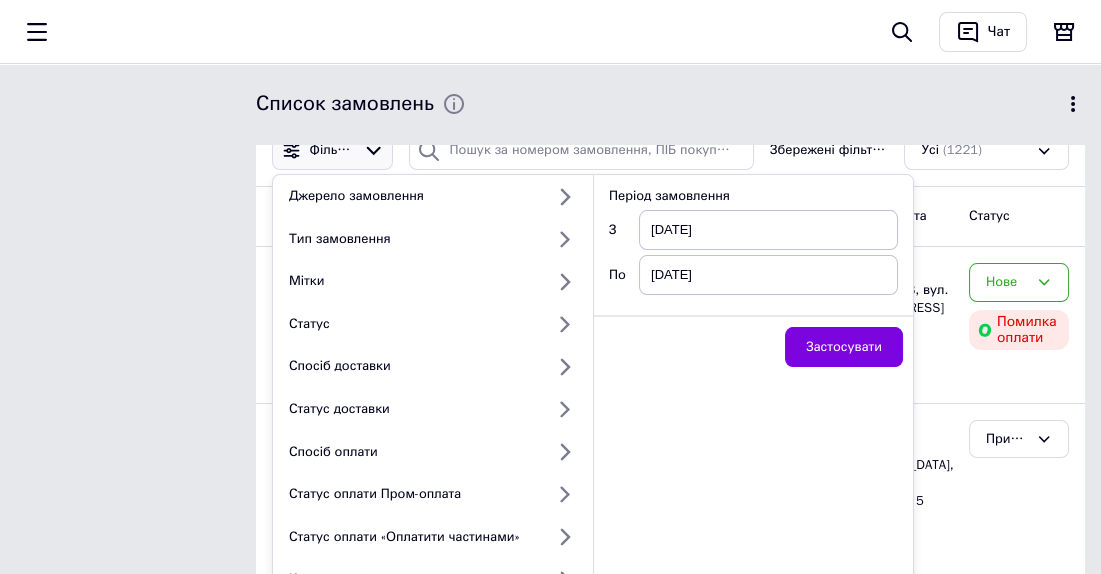 click on "[DATE]" at bounding box center [768, 230] 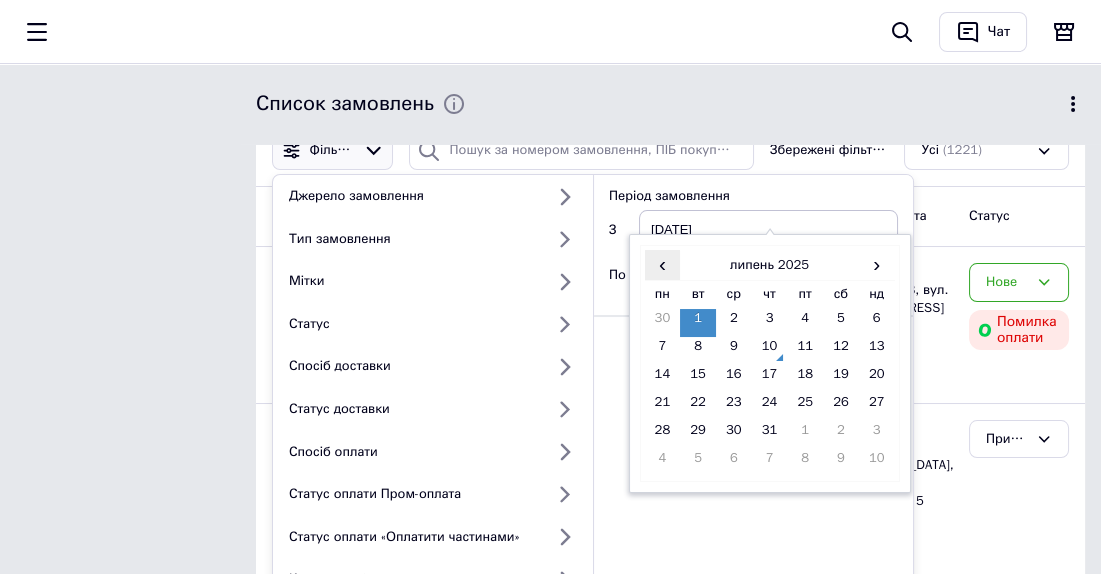 click on "‹" at bounding box center (663, 264) 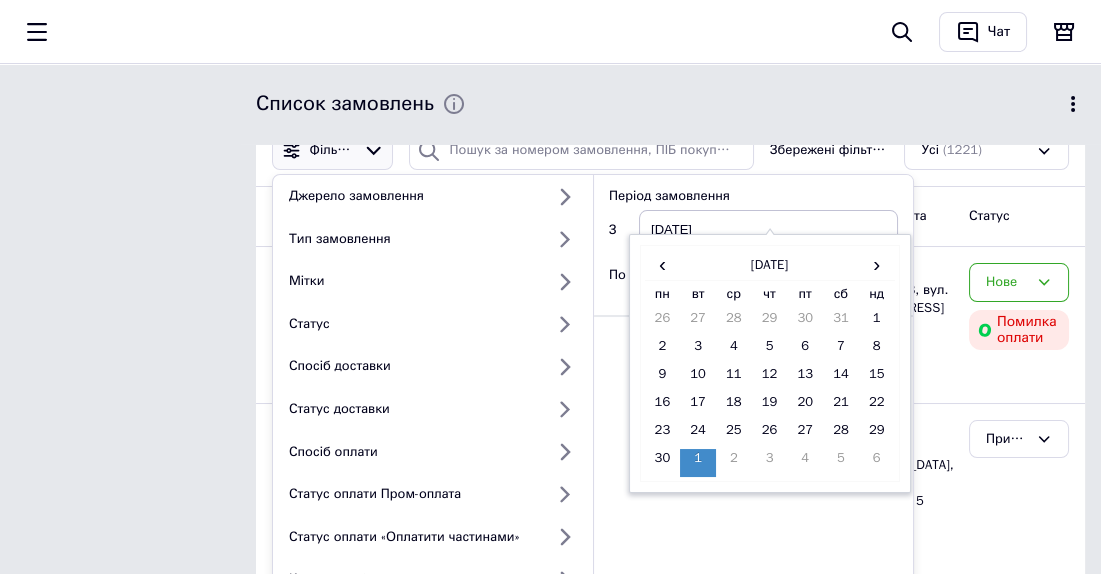 click on "нд" at bounding box center (877, 294) 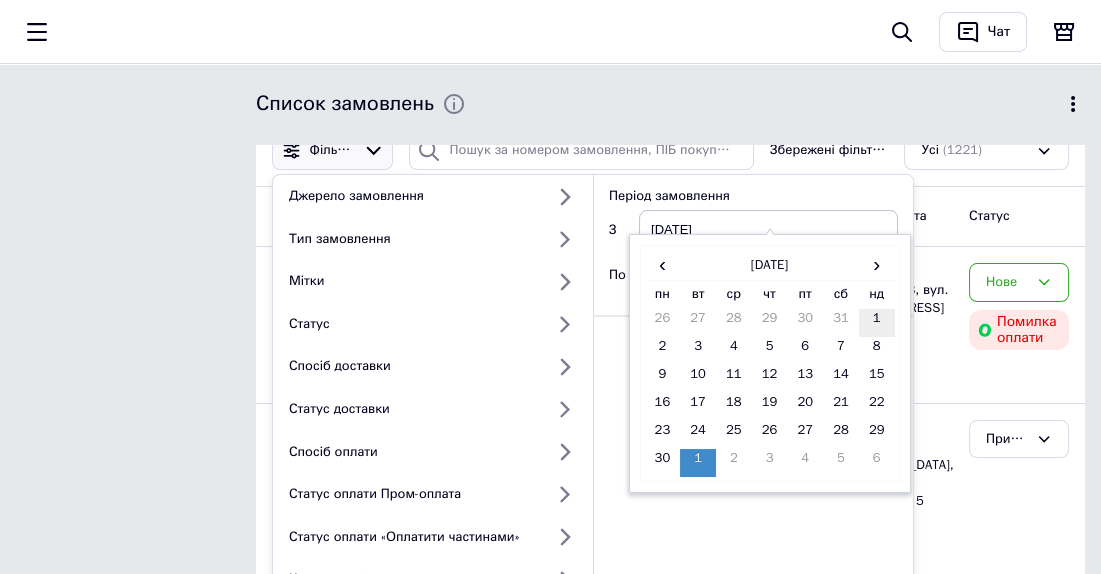 click on "1" at bounding box center (877, 323) 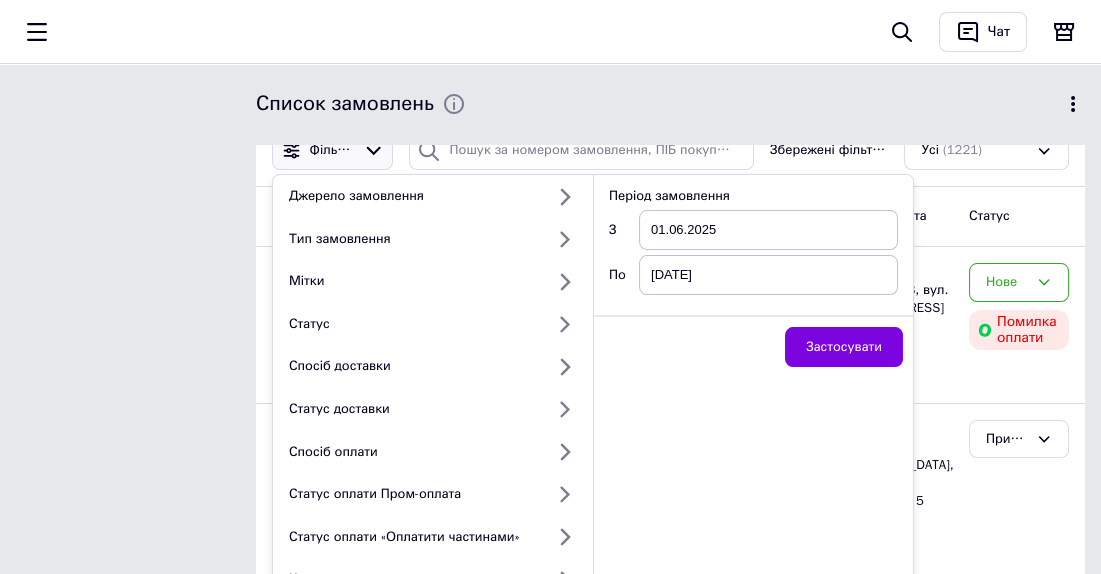 click on "[DATE]" at bounding box center (768, 275) 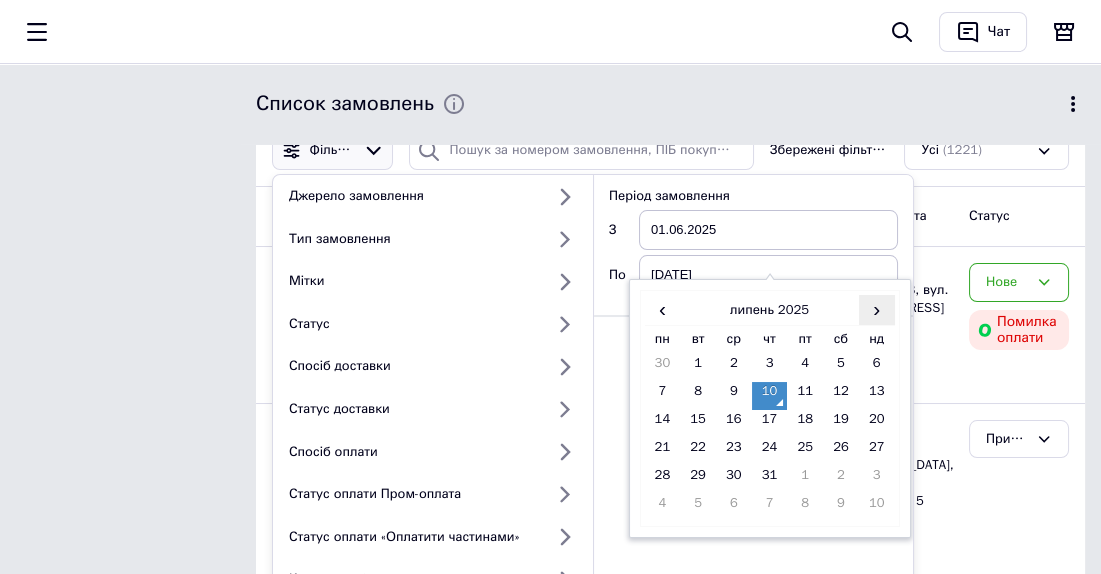 click on "›" at bounding box center [877, 309] 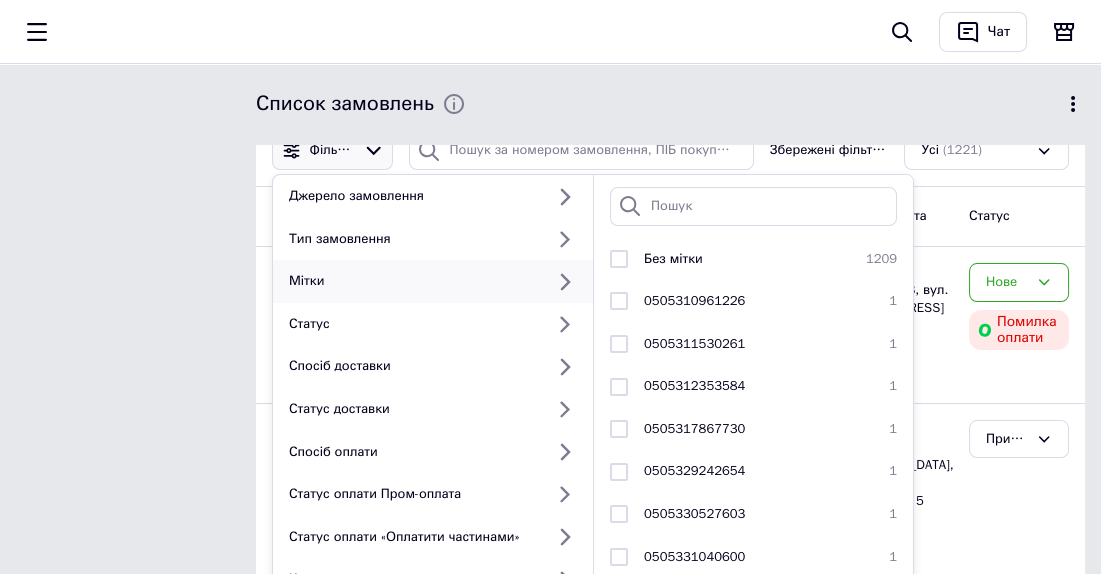 click on "Замовлення Cума Покупець Доставка та оплата Статус" at bounding box center [670, 217] 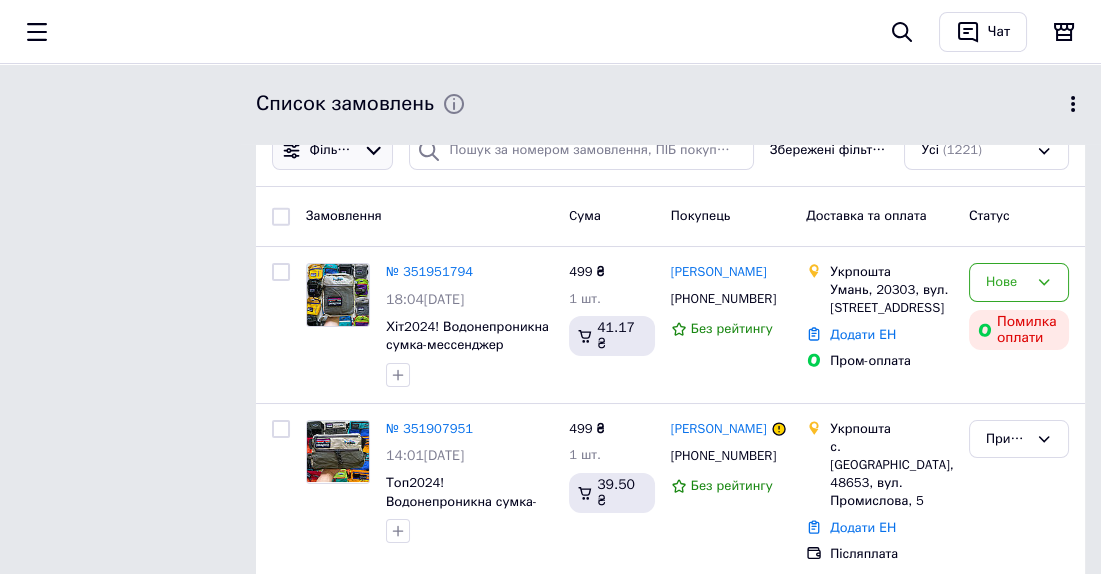 click on "Фільтри" at bounding box center (332, 150) 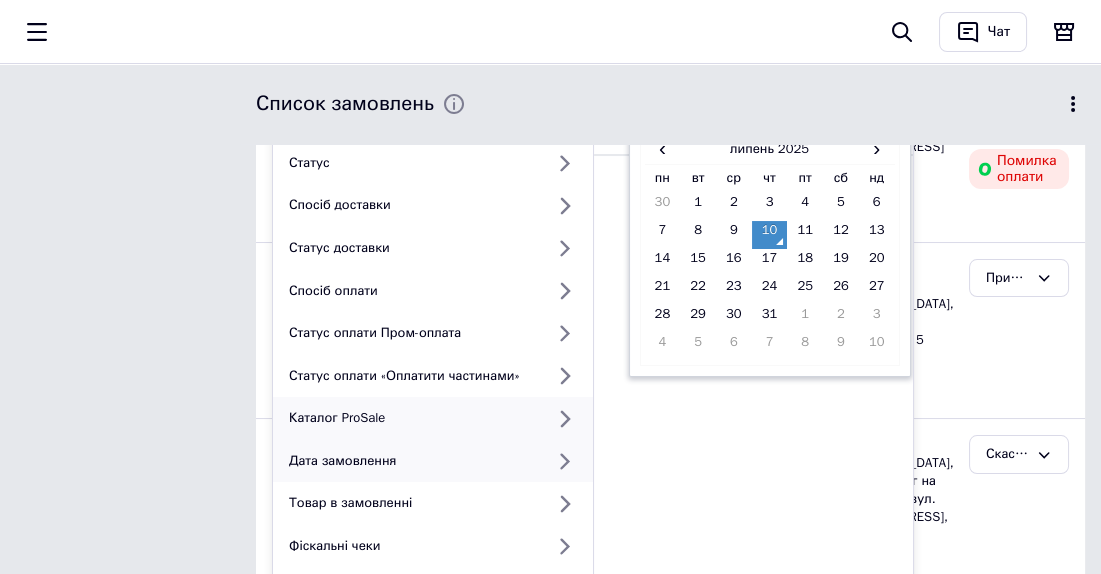 scroll, scrollTop: 363, scrollLeft: 0, axis: vertical 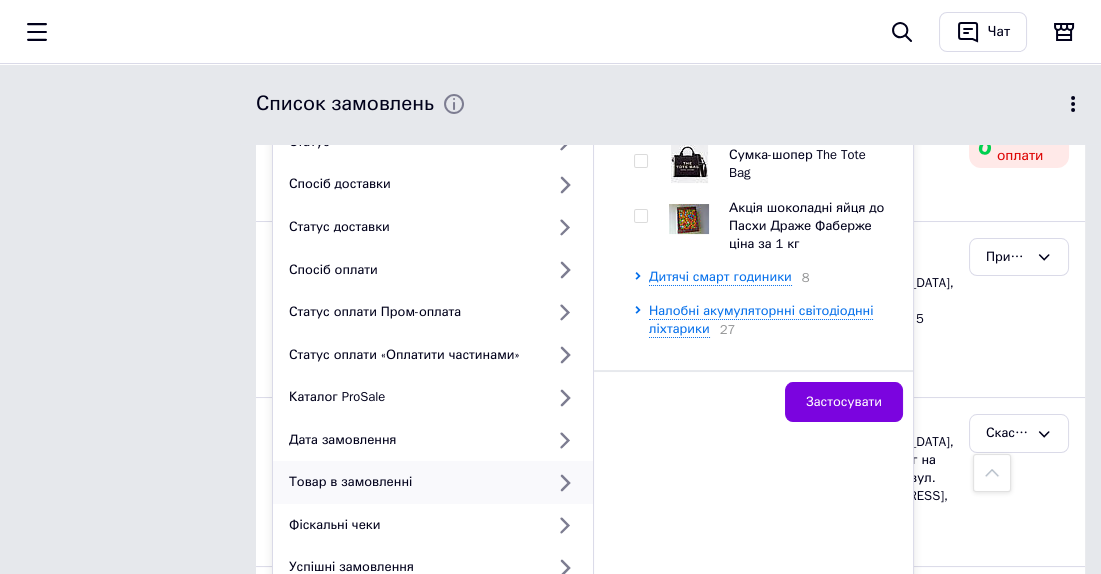 click on "Товар в замовленні" at bounding box center [412, 482] 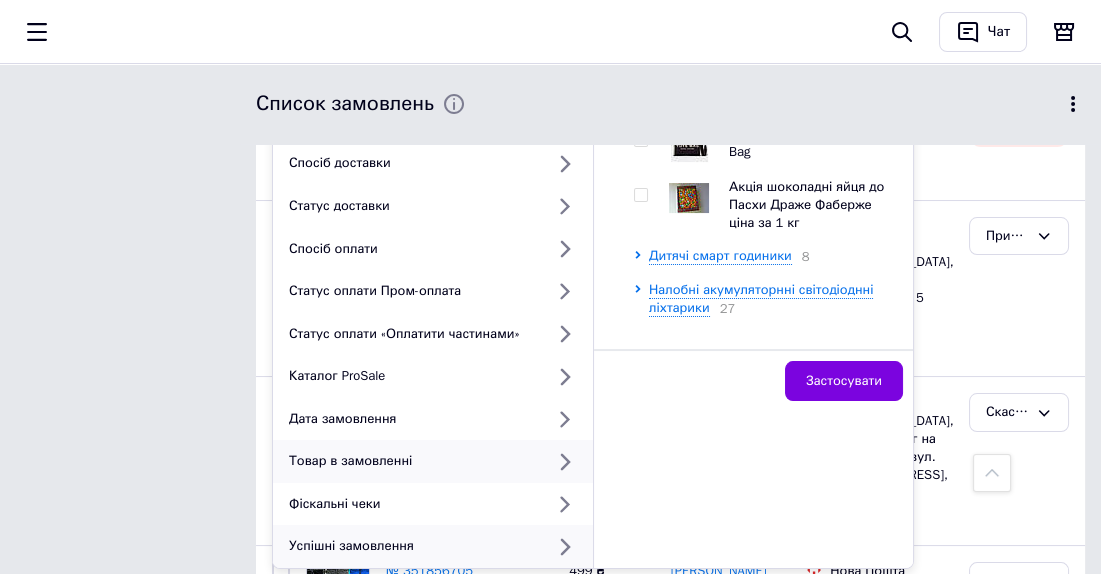 scroll, scrollTop: 363, scrollLeft: 0, axis: vertical 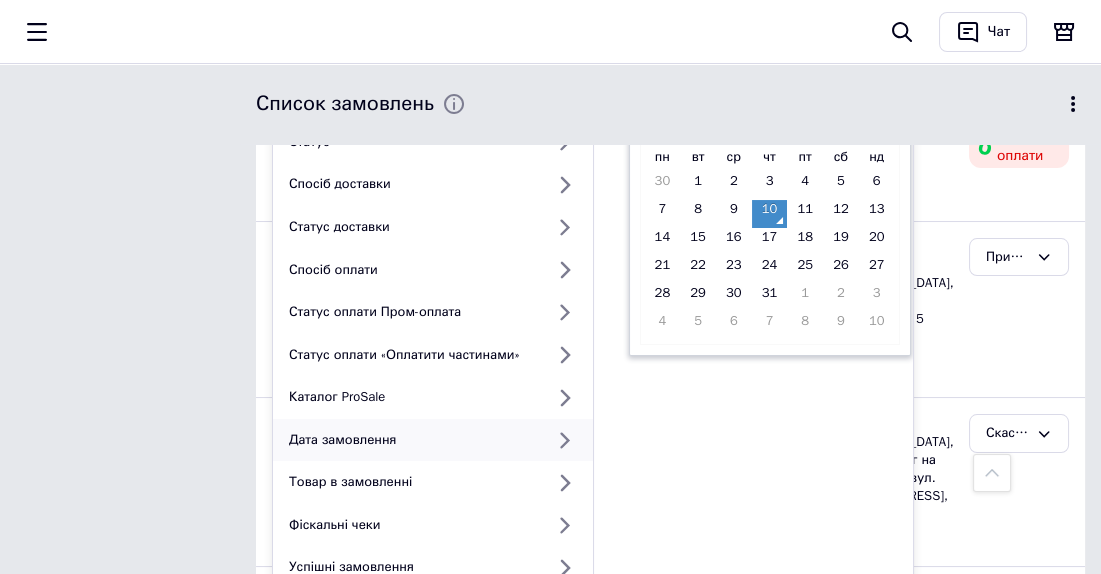click on "Дата замовлення" at bounding box center [412, 440] 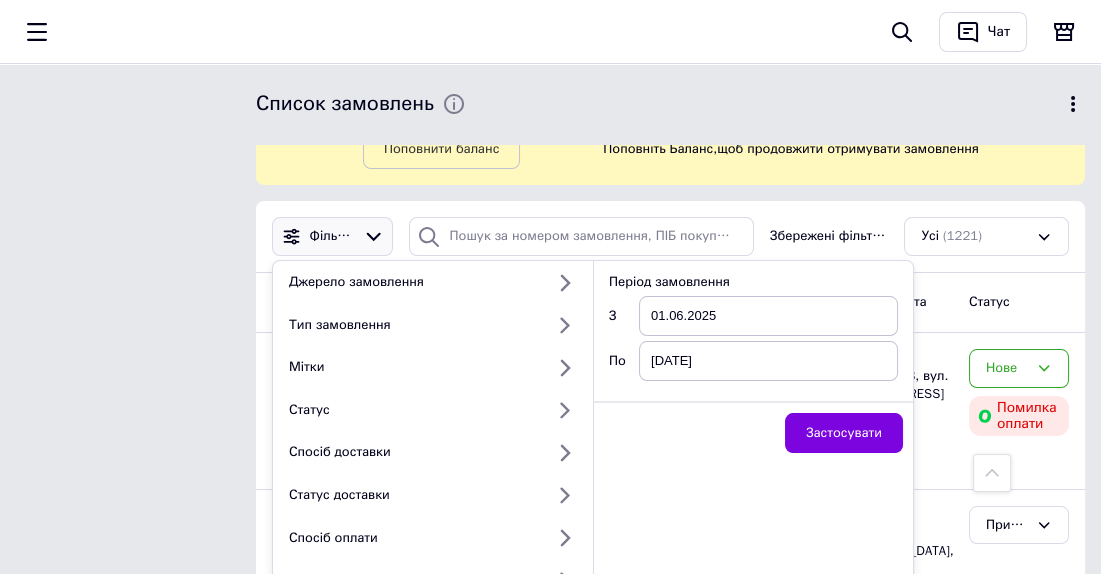 scroll, scrollTop: 90, scrollLeft: 0, axis: vertical 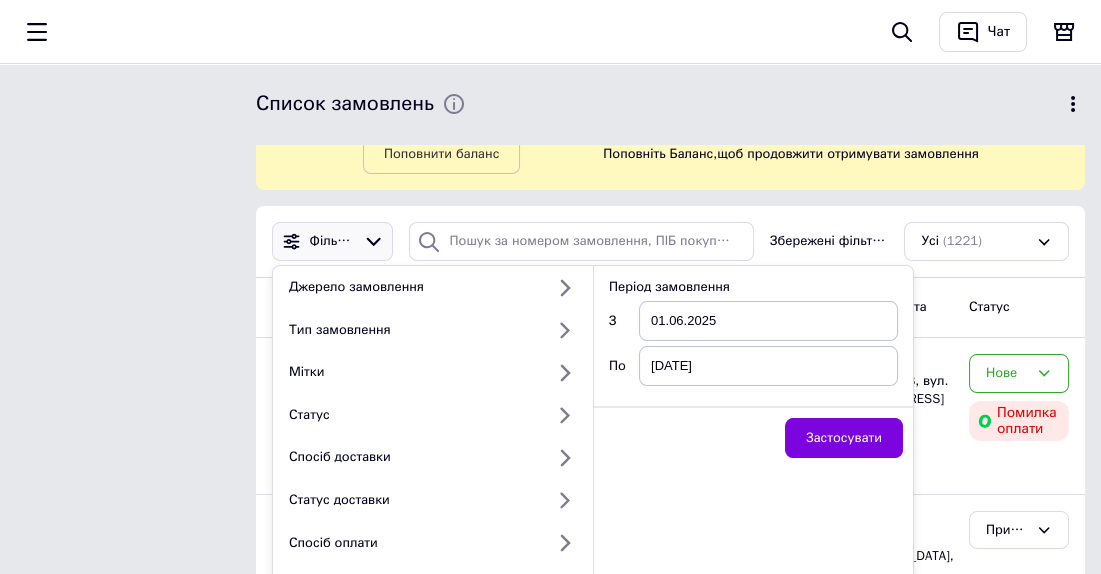 click on "[DATE]" at bounding box center [768, 366] 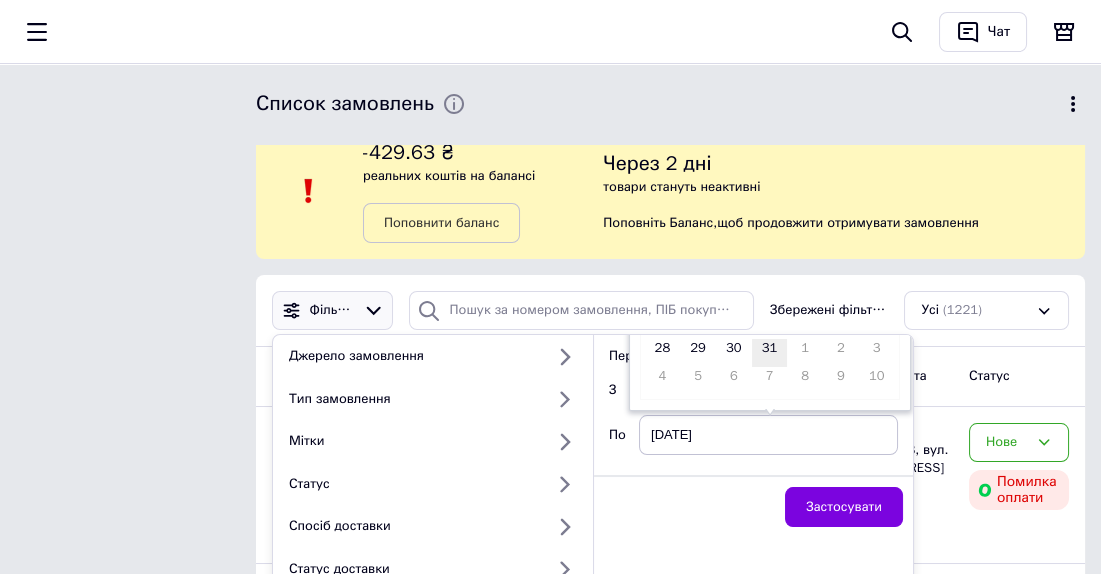scroll, scrollTop: 0, scrollLeft: 0, axis: both 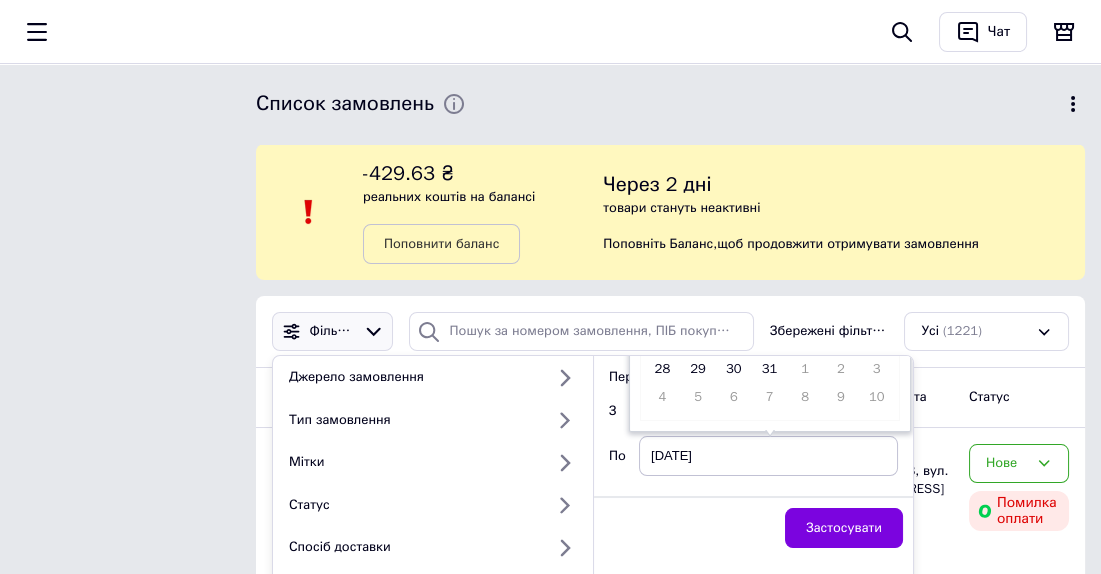 click on "[DATE]" at bounding box center (768, 456) 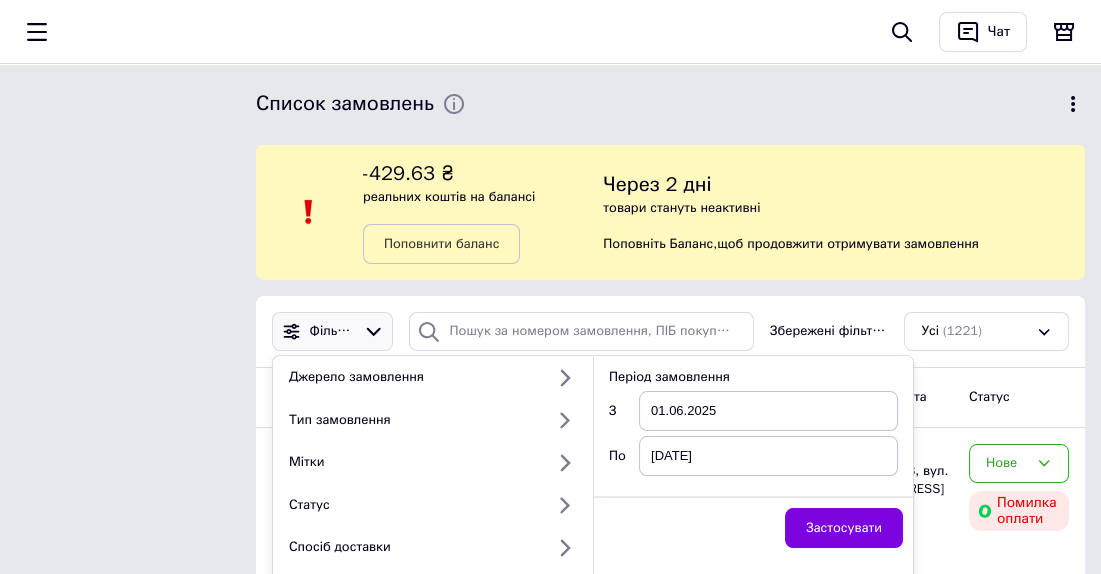 click on "[DATE]" at bounding box center (768, 456) 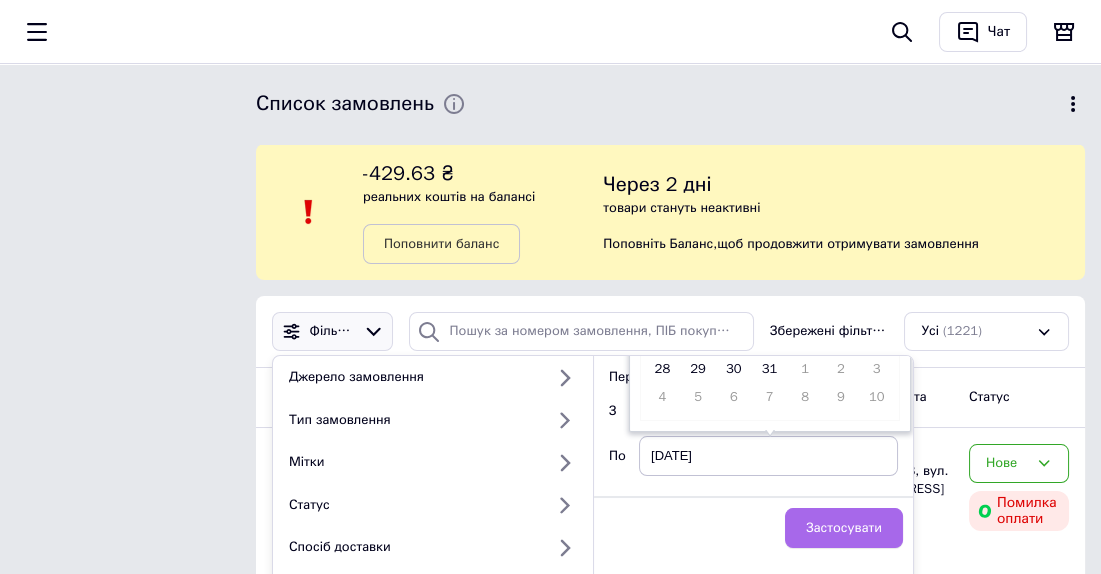 click on "Застосувати" at bounding box center (844, 528) 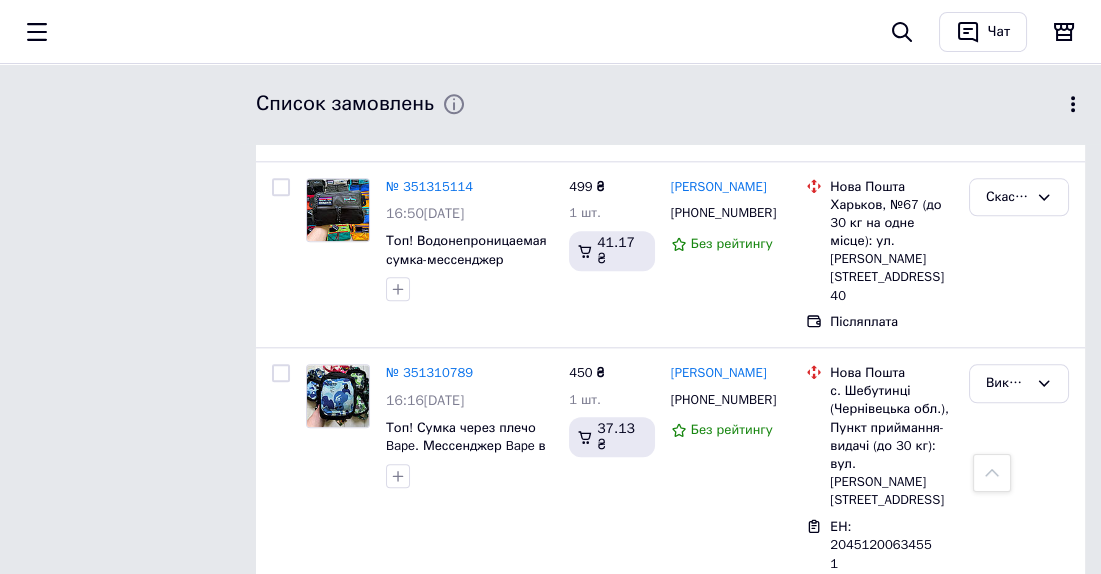 scroll, scrollTop: 4011, scrollLeft: 0, axis: vertical 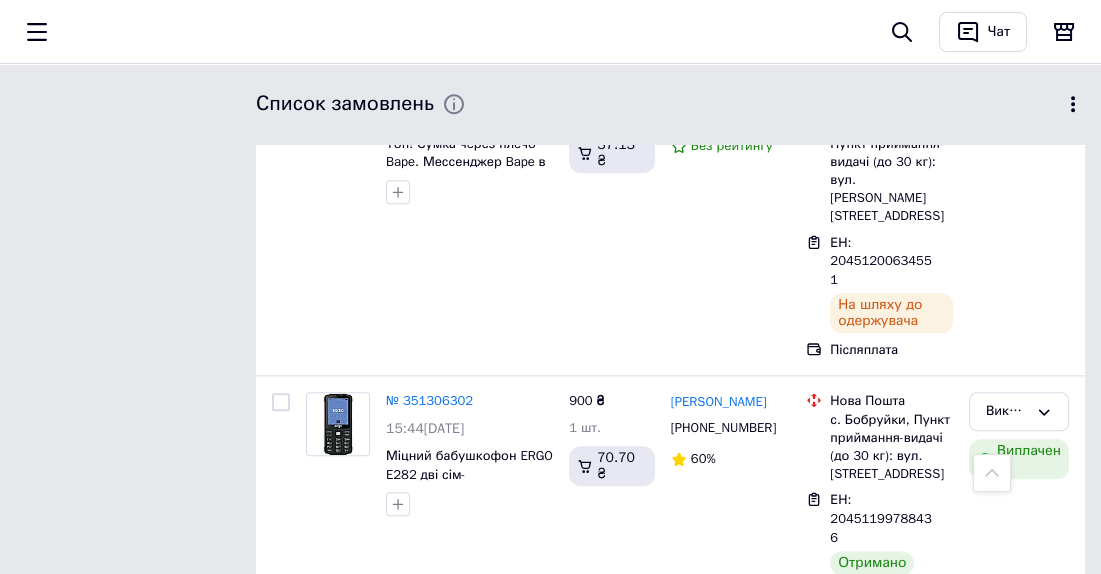 click on "2" at bounding box center (327, 918) 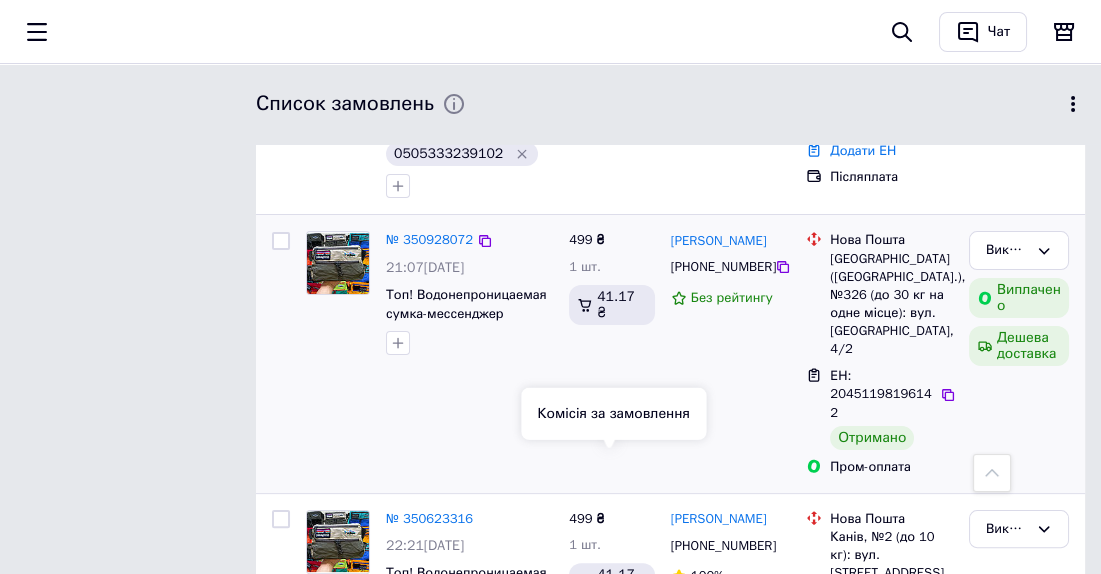 scroll, scrollTop: 1090, scrollLeft: 0, axis: vertical 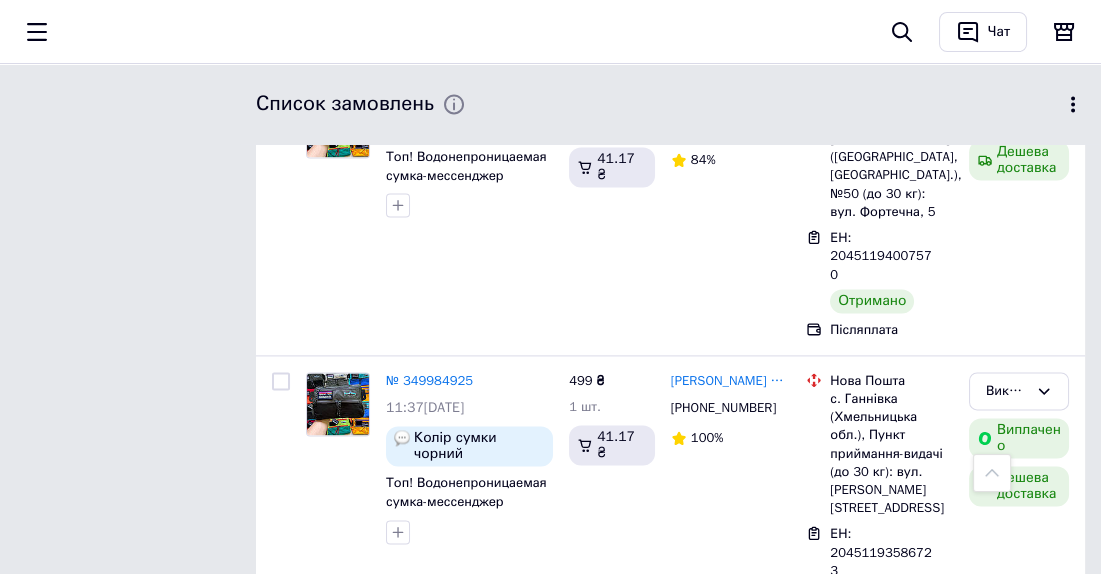 click on "3" at bounding box center [494, 1155] 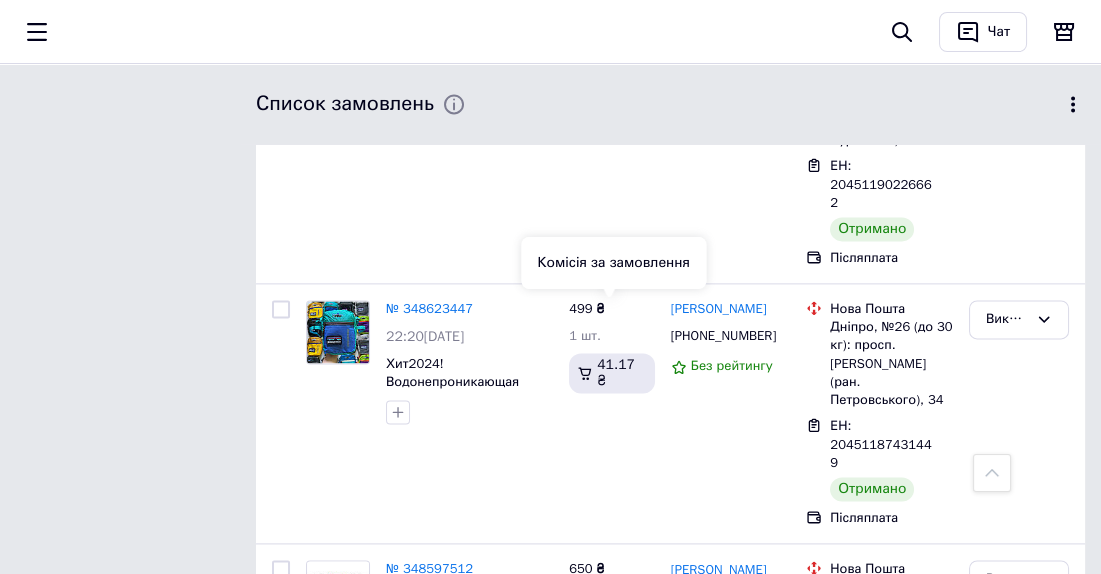 scroll, scrollTop: 4494, scrollLeft: 0, axis: vertical 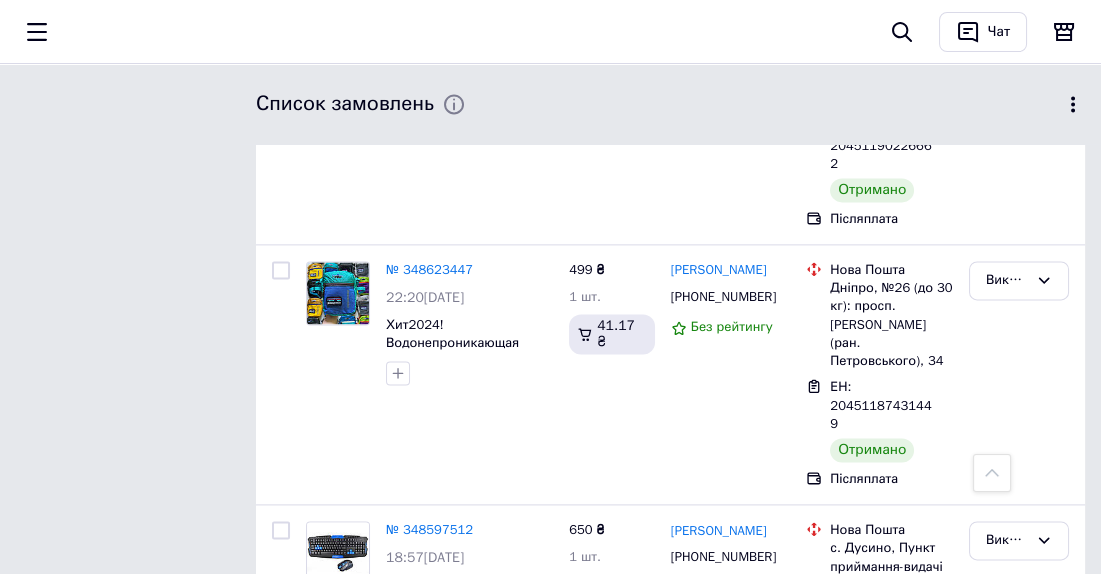 click on "4" at bounding box center (539, 1029) 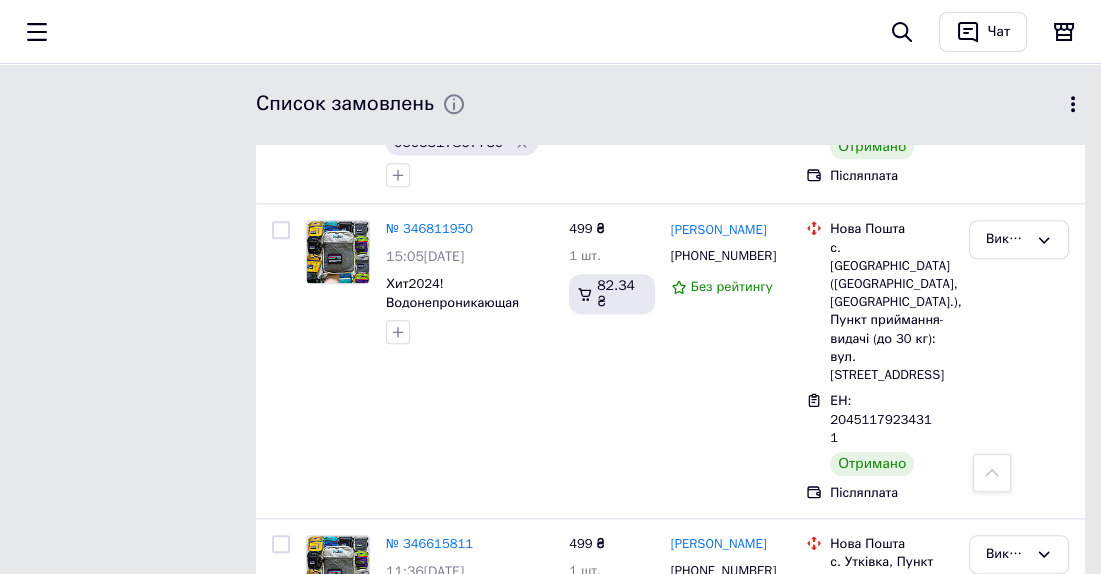 scroll, scrollTop: 3686, scrollLeft: 0, axis: vertical 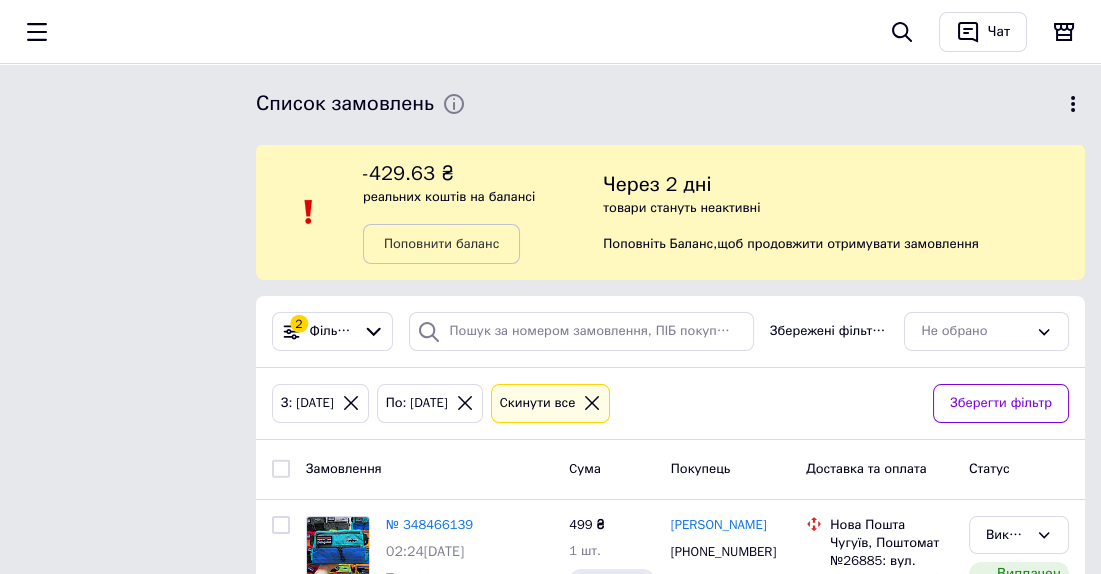 click 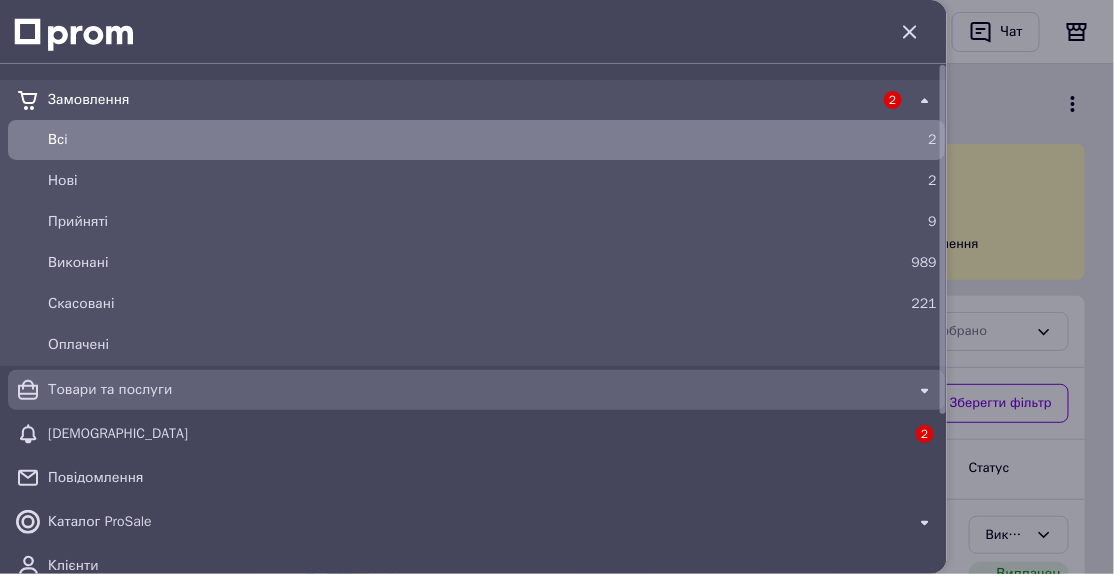 click on "Товари та послуги" at bounding box center [476, 390] 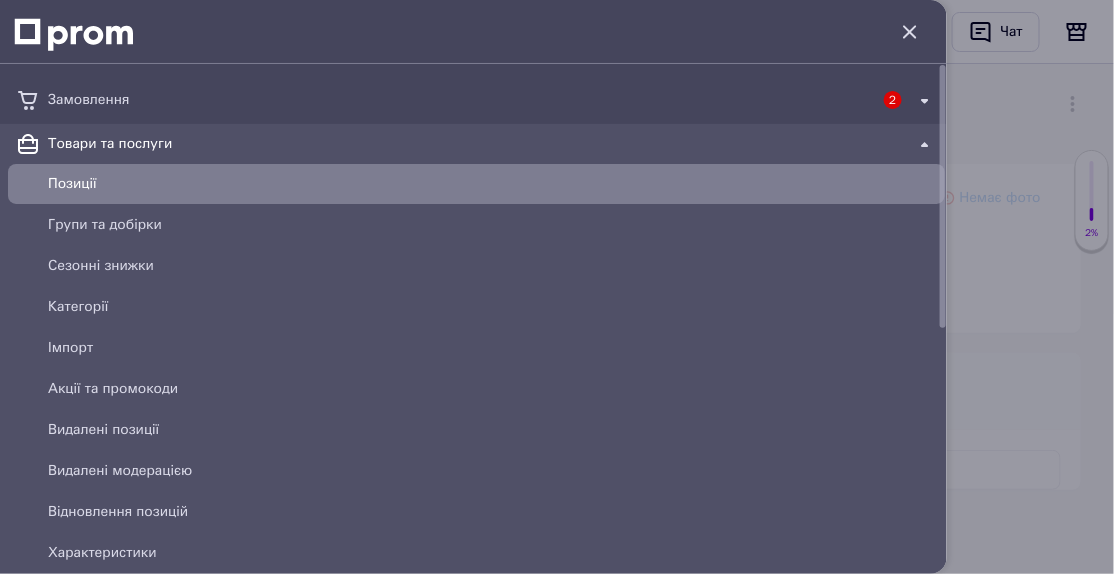 click at bounding box center [557, 287] 